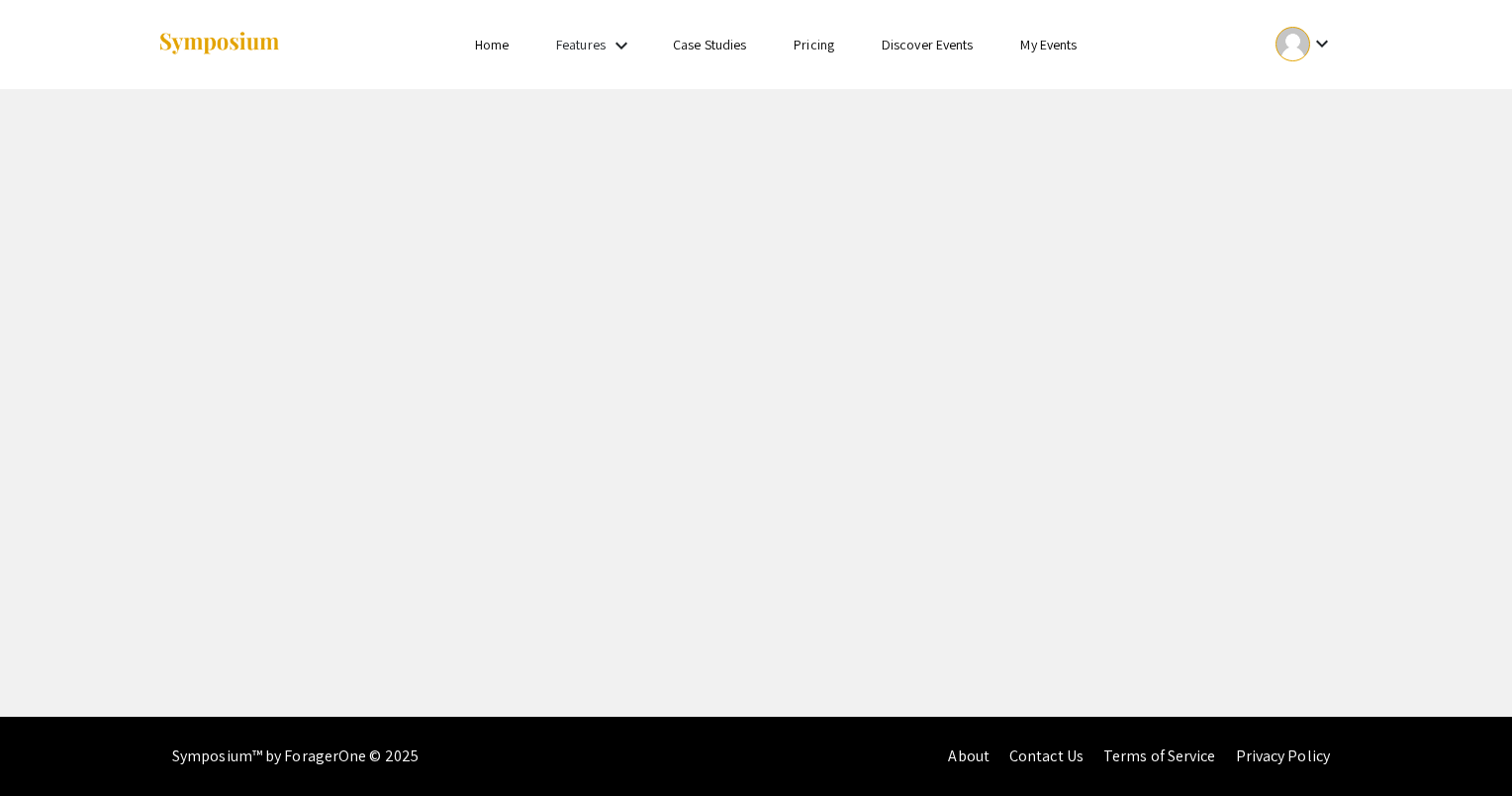 scroll, scrollTop: 0, scrollLeft: 0, axis: both 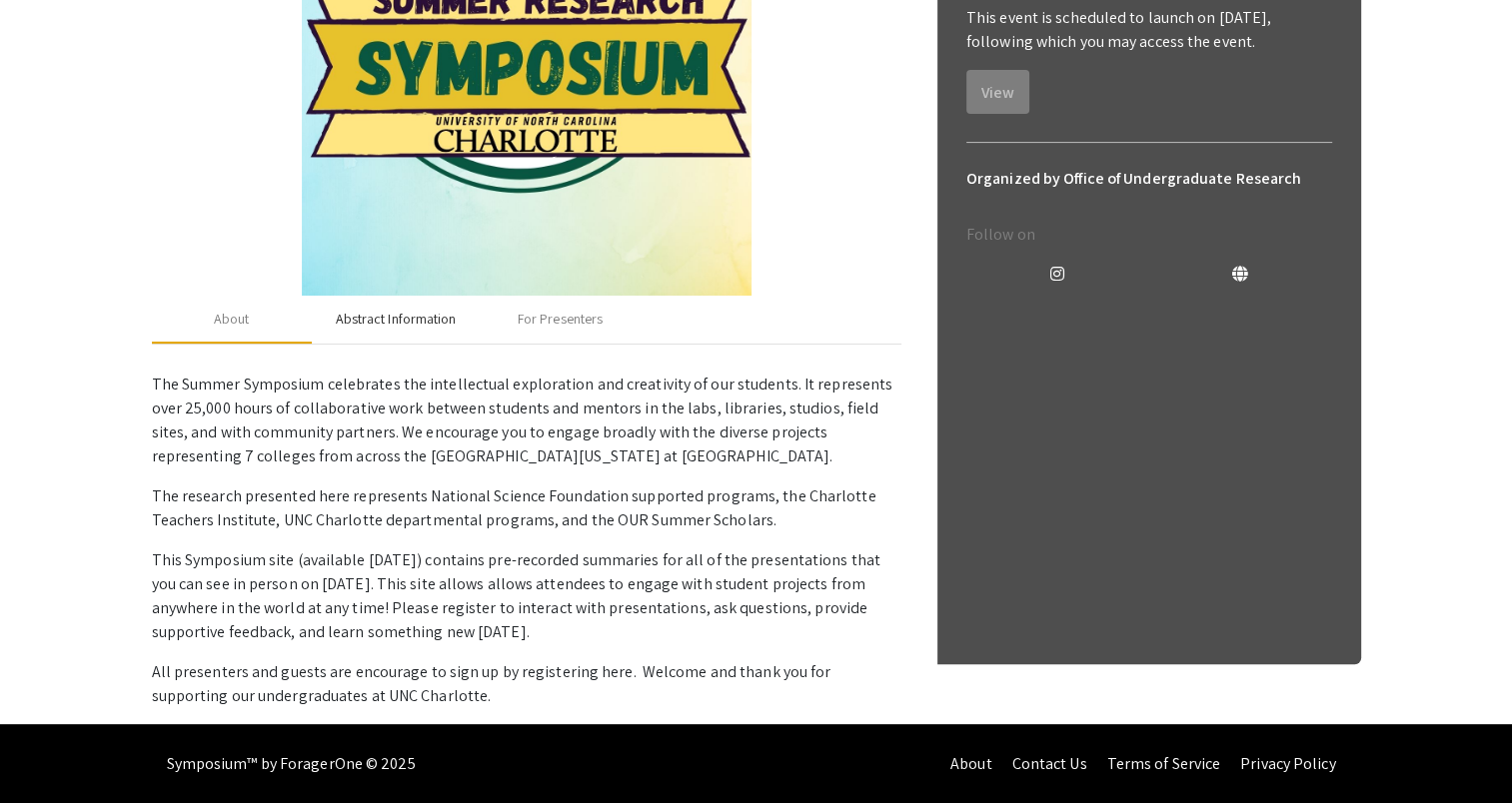 click on "Abstract Information" at bounding box center (396, 319) 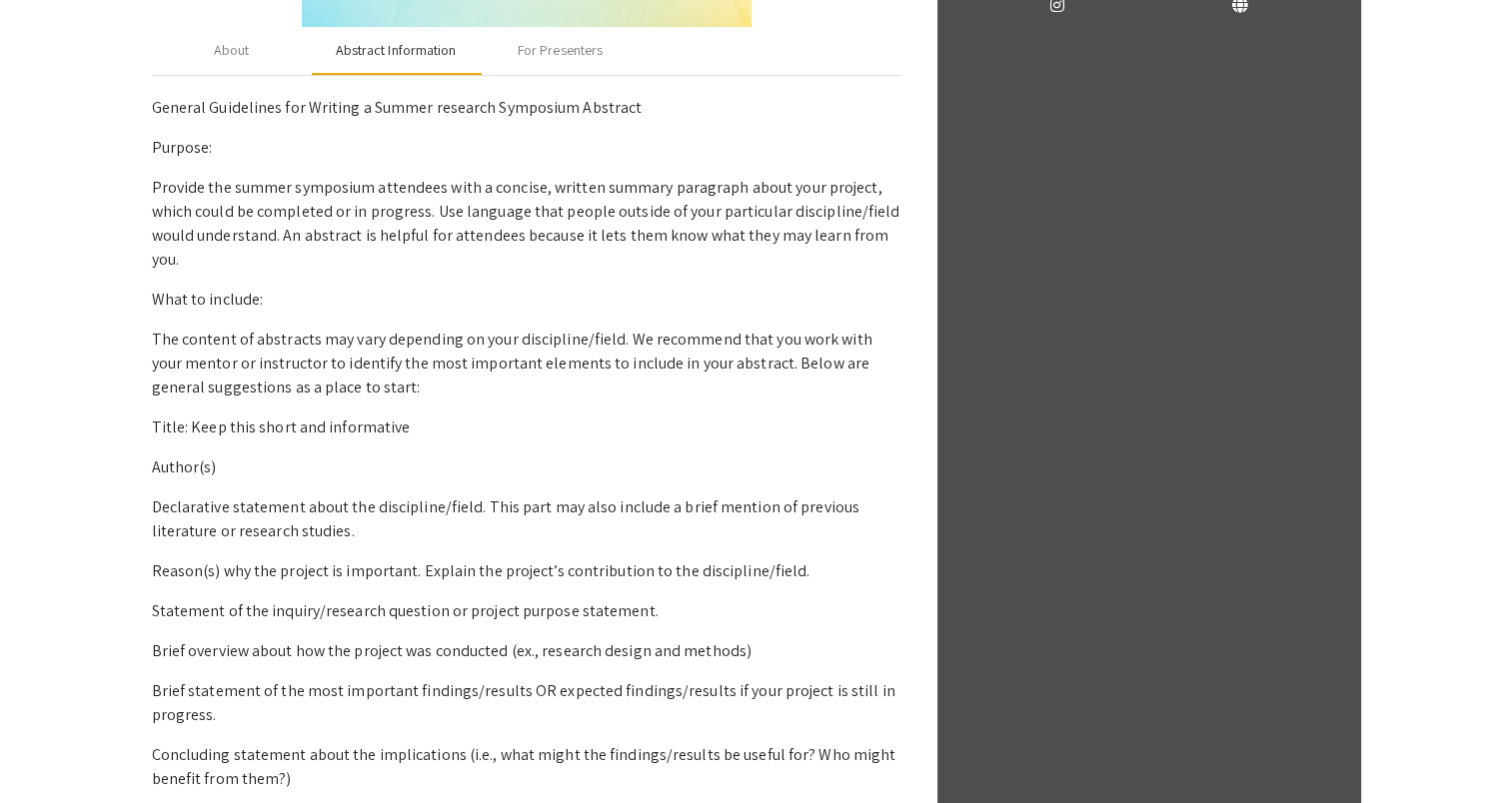 scroll, scrollTop: 670, scrollLeft: 0, axis: vertical 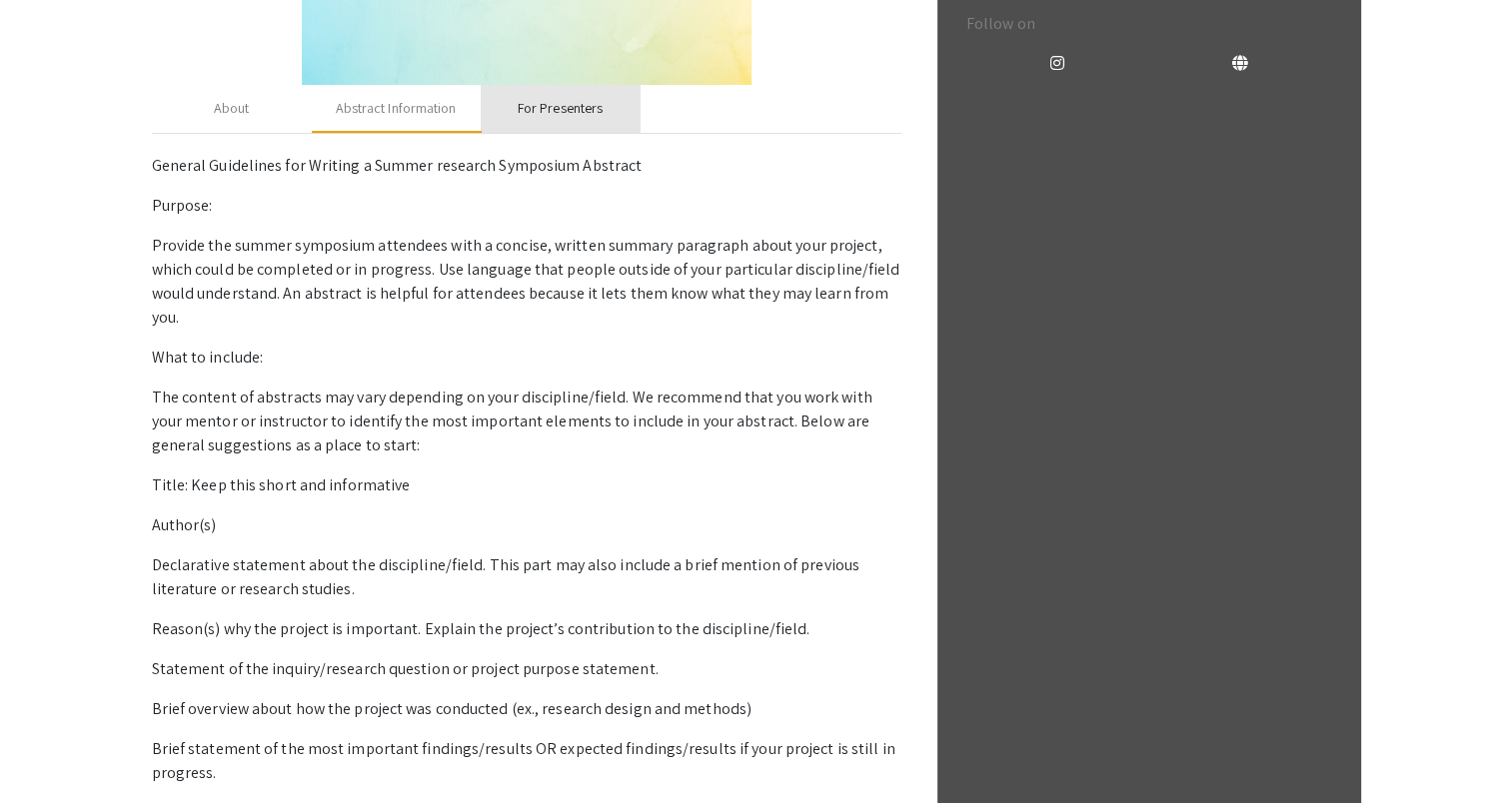 click on "For Presenters" at bounding box center [560, 108] 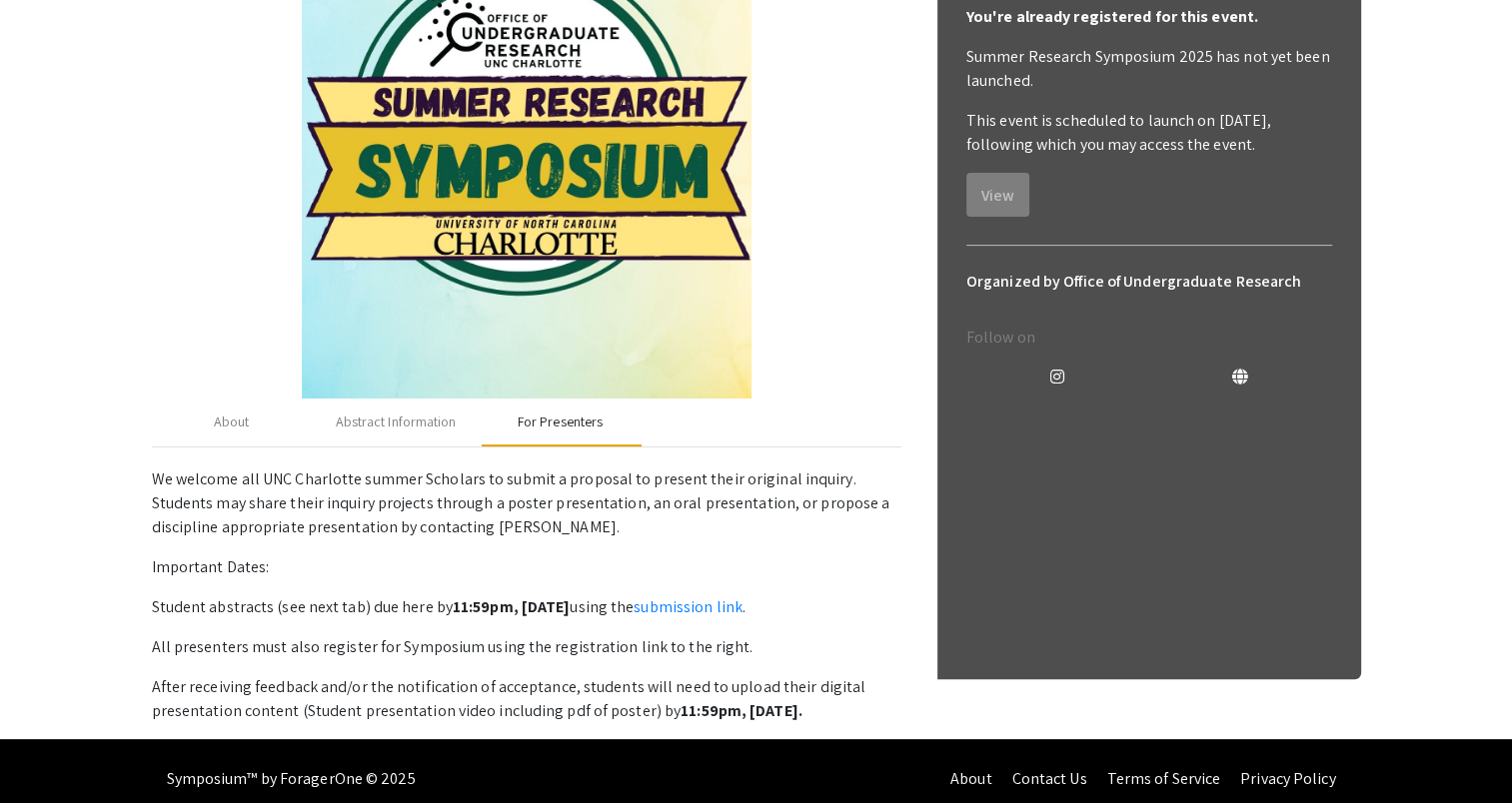 scroll, scrollTop: 356, scrollLeft: 0, axis: vertical 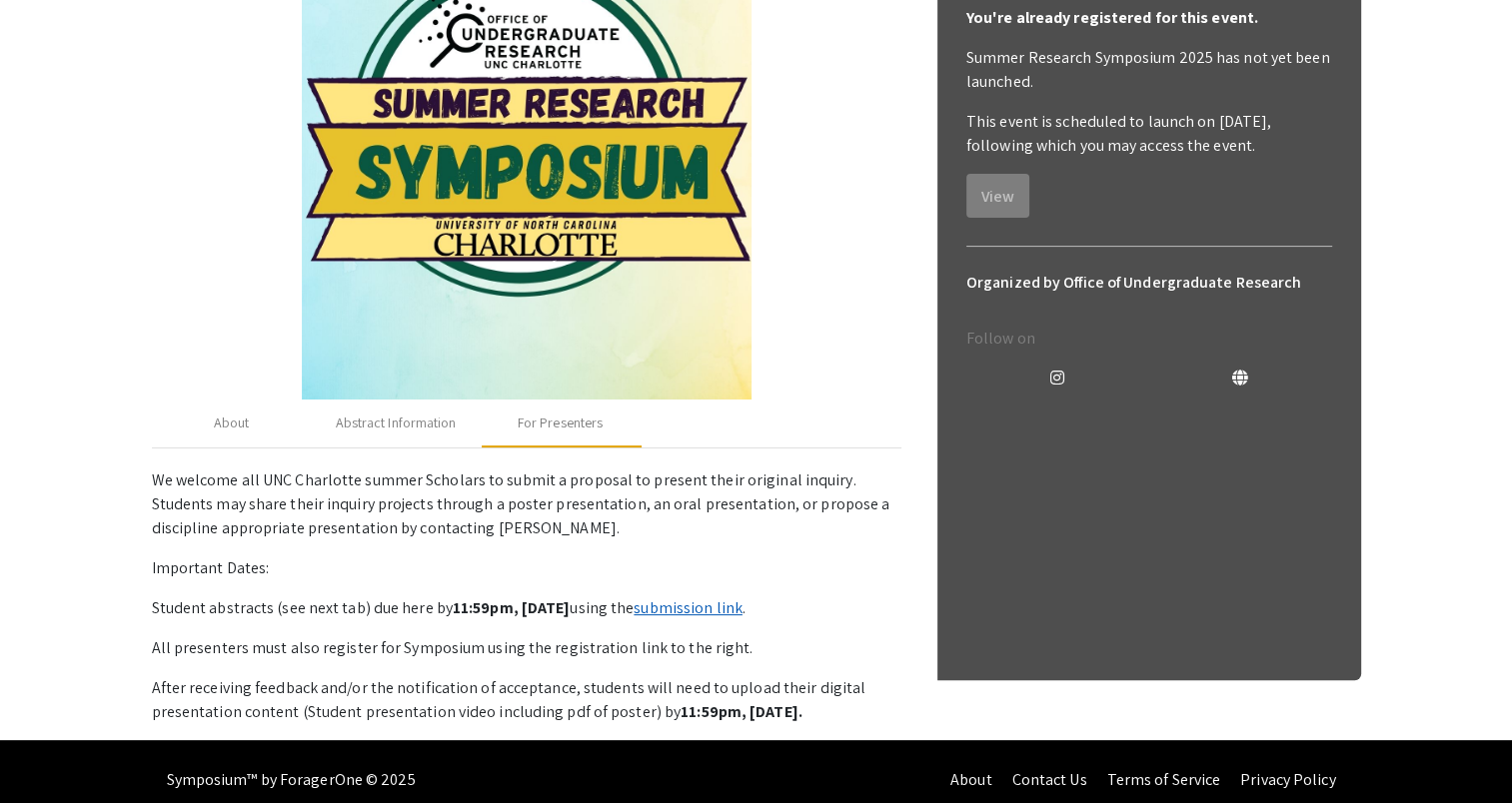 click on "submission link" at bounding box center (688, 607) 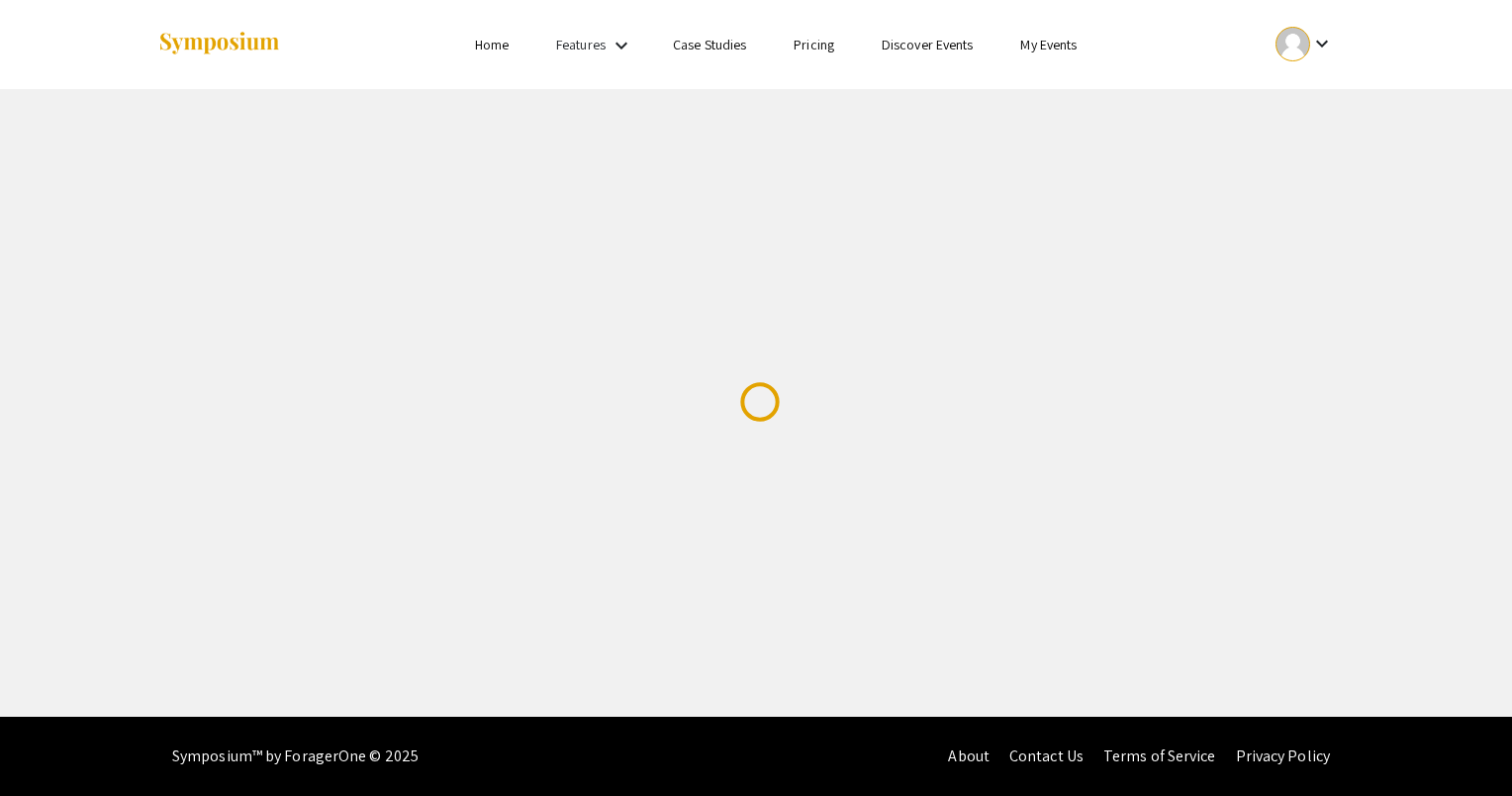scroll, scrollTop: 0, scrollLeft: 0, axis: both 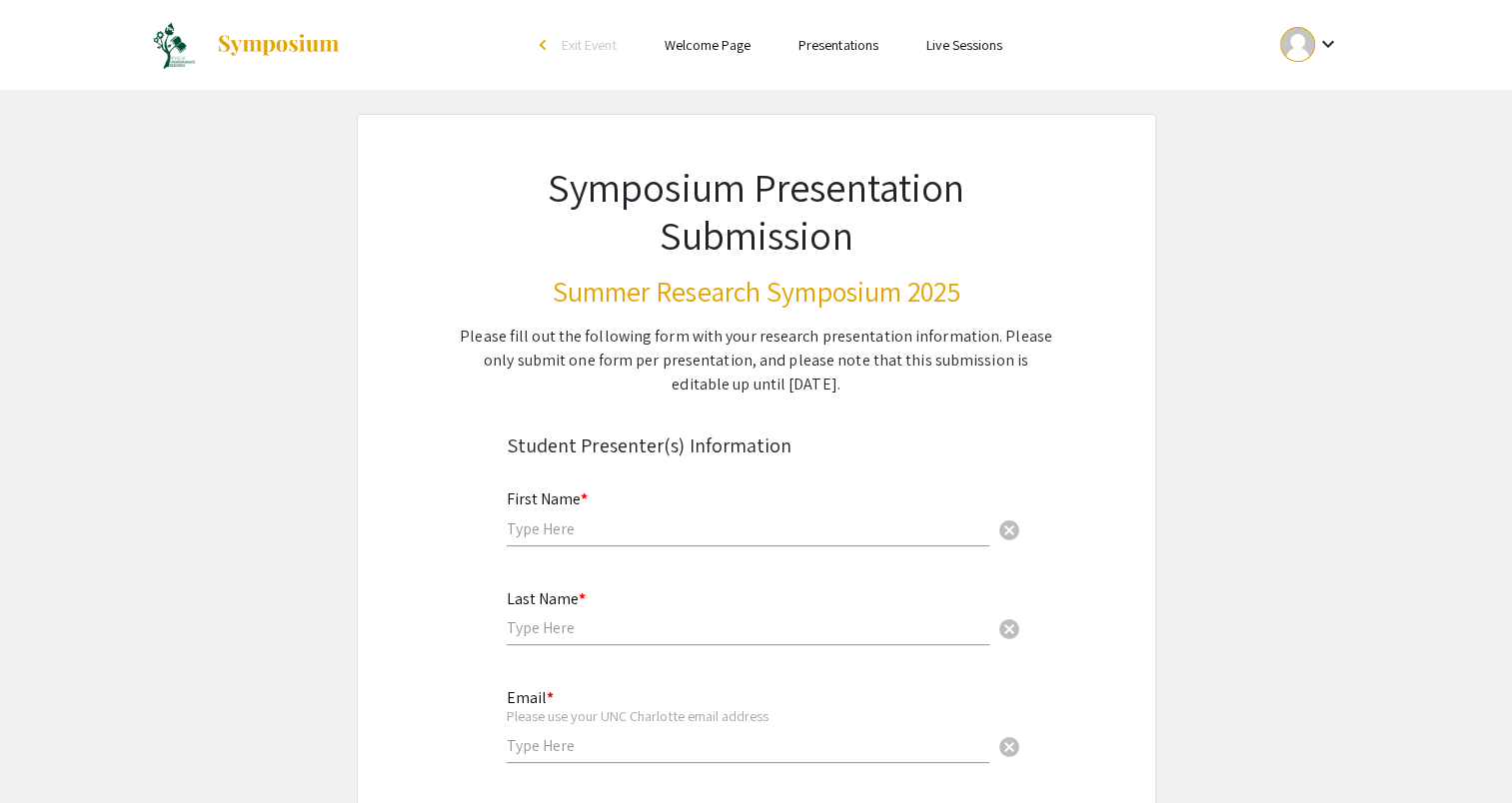 click on "Presentations" at bounding box center [838, 45] 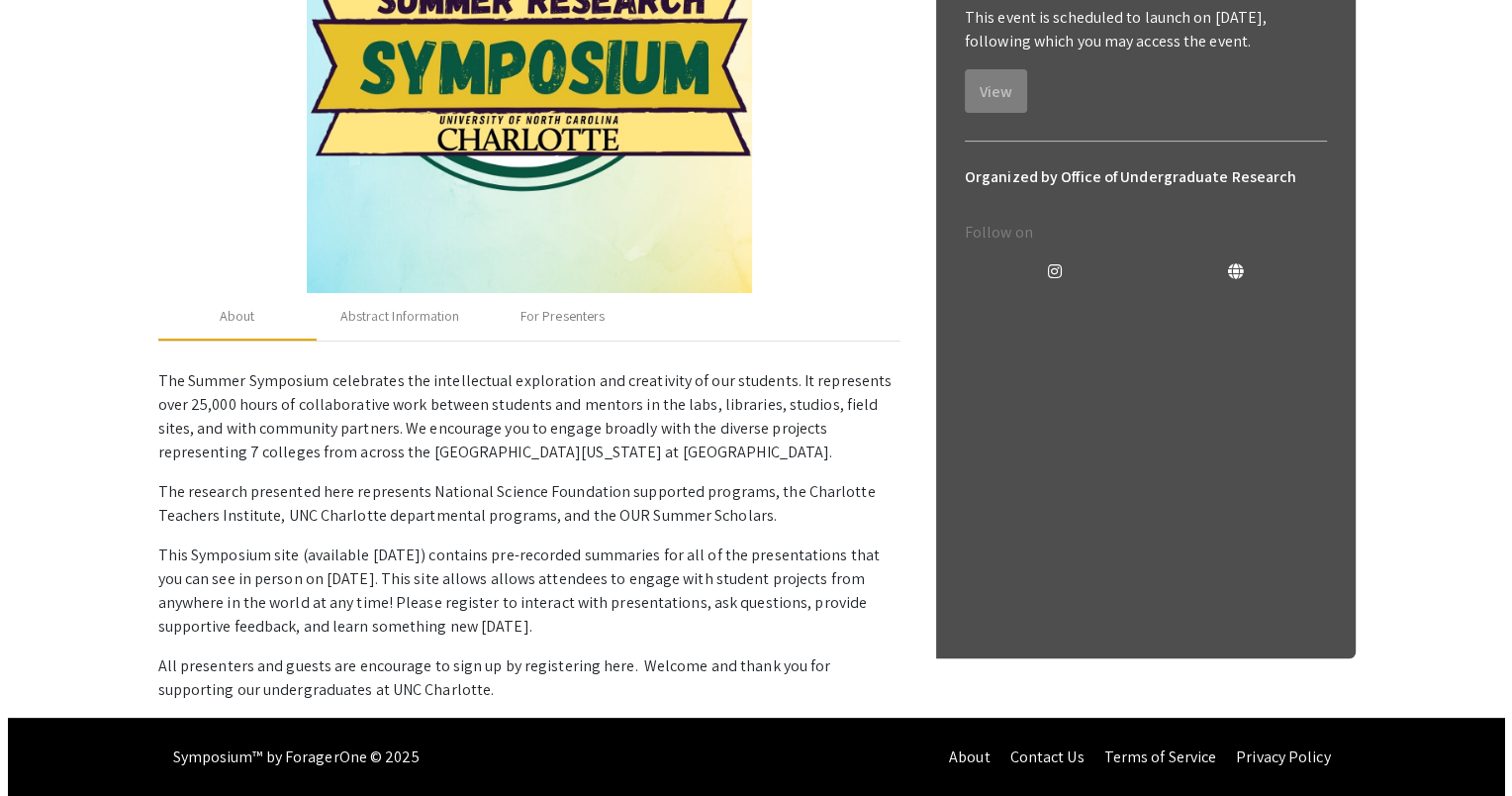 scroll, scrollTop: 0, scrollLeft: 0, axis: both 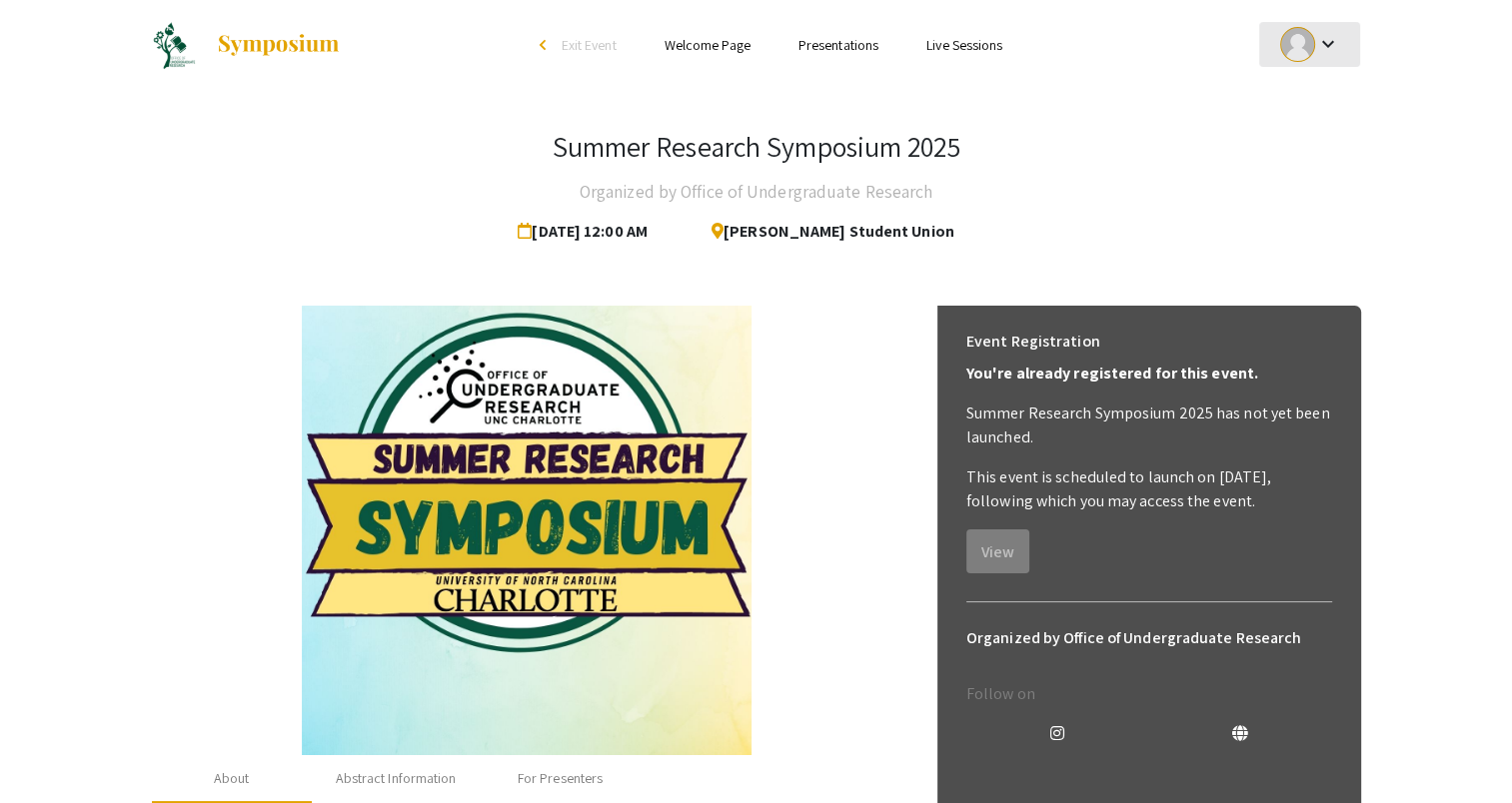 click on "keyboard_arrow_down" at bounding box center (1327, 44) 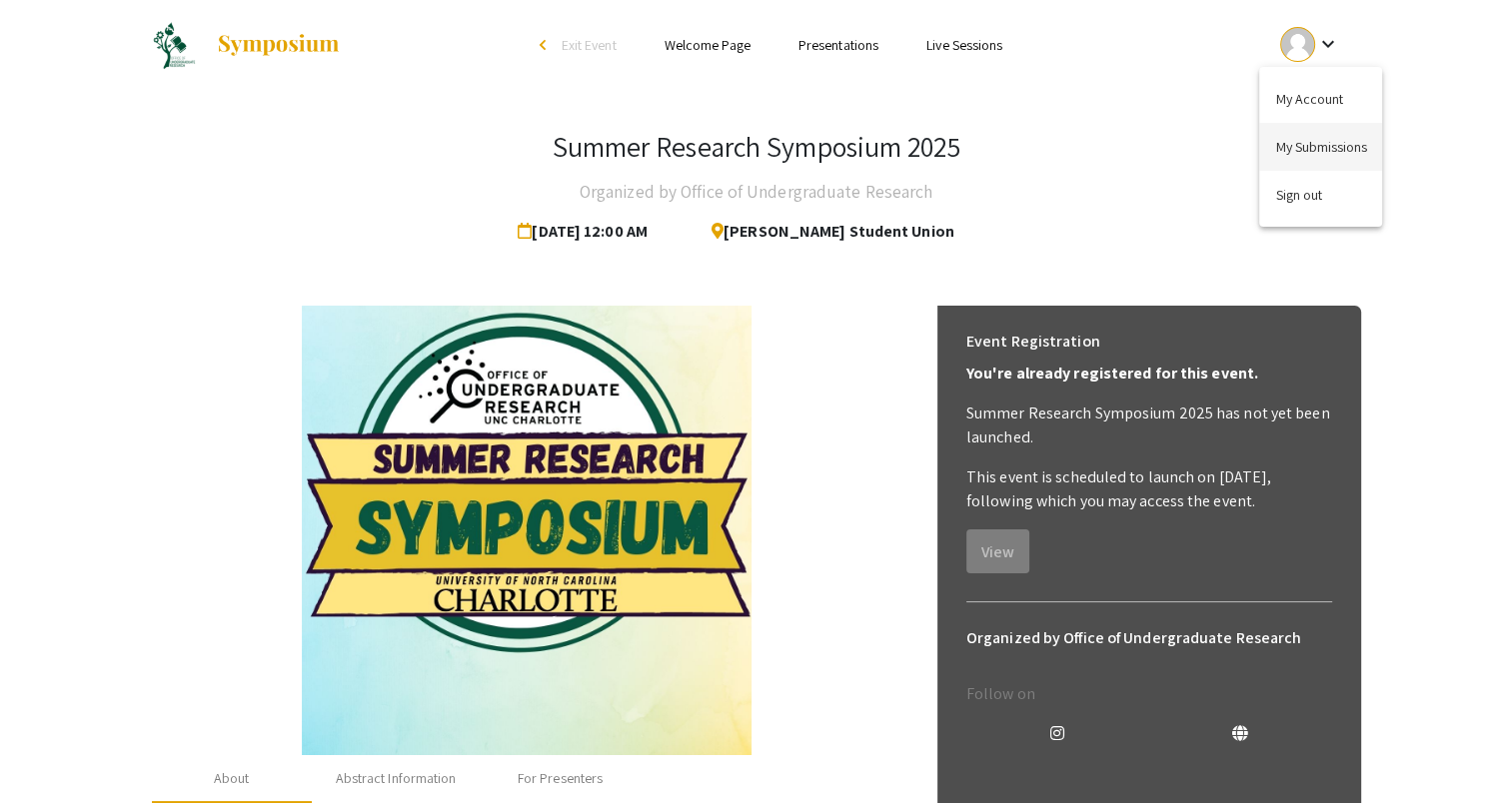 click on "My Submissions" at bounding box center [1320, 147] 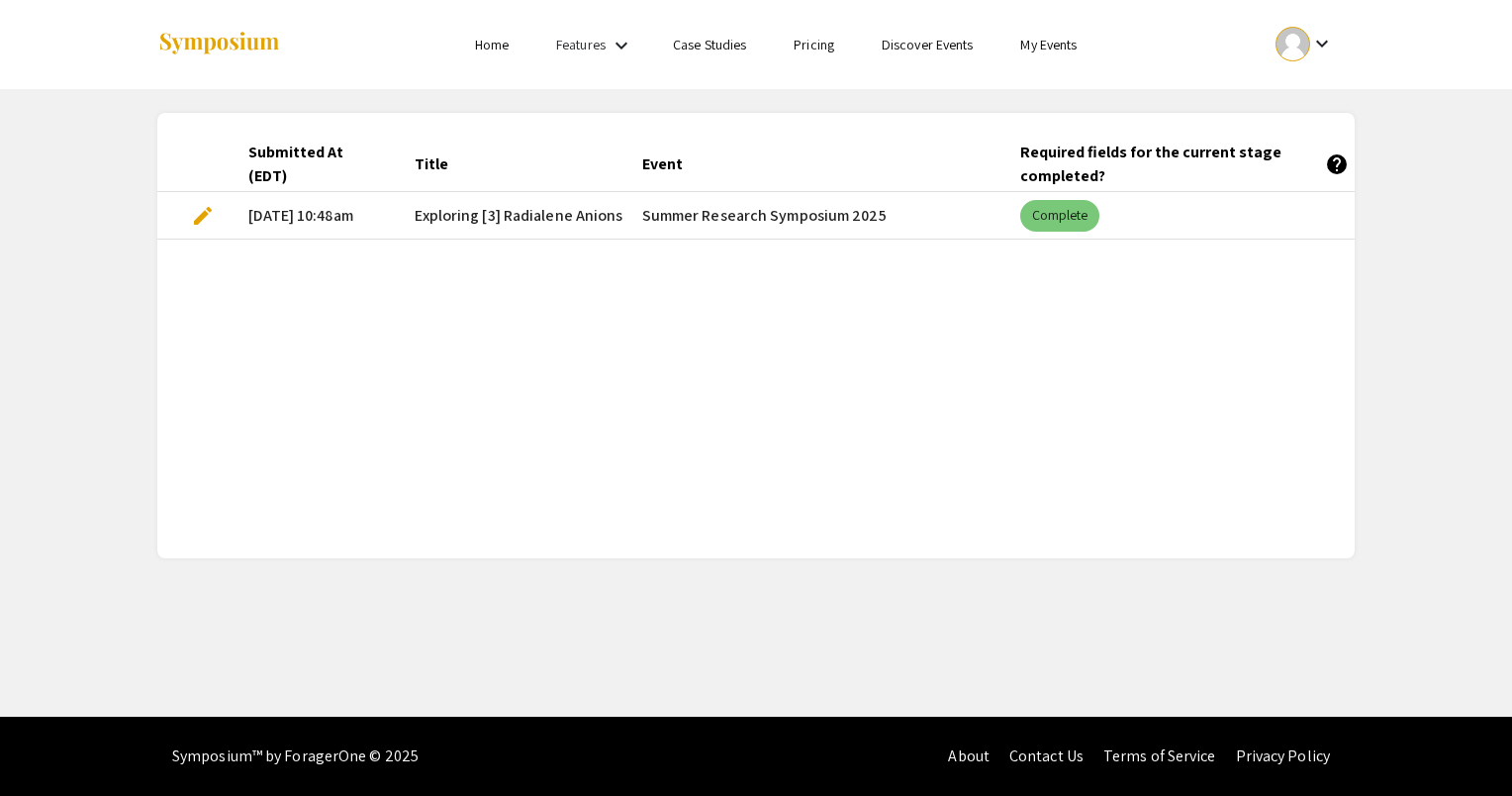 click on "Complete" at bounding box center [1060, 216] 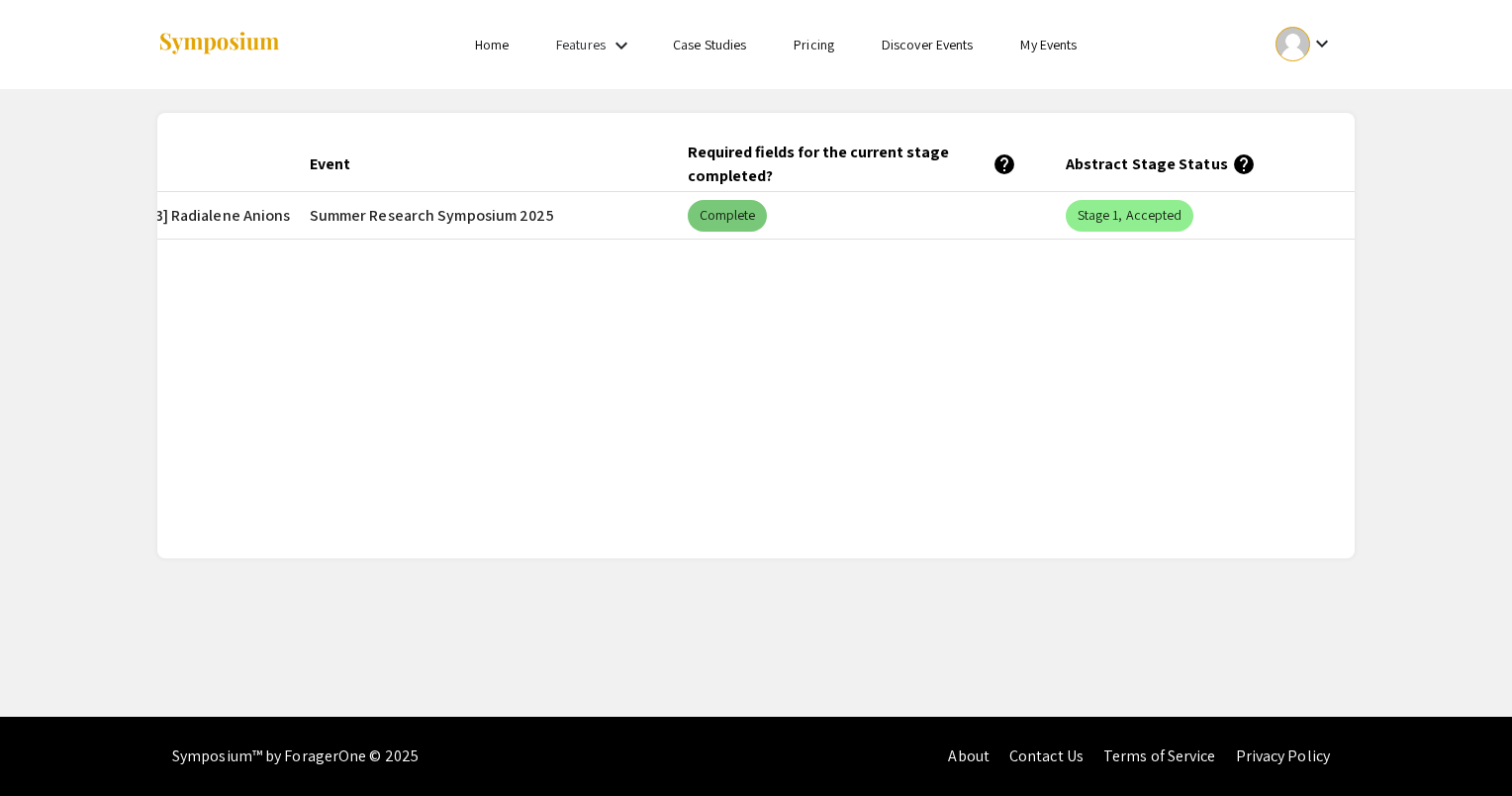 scroll, scrollTop: 0, scrollLeft: 334, axis: horizontal 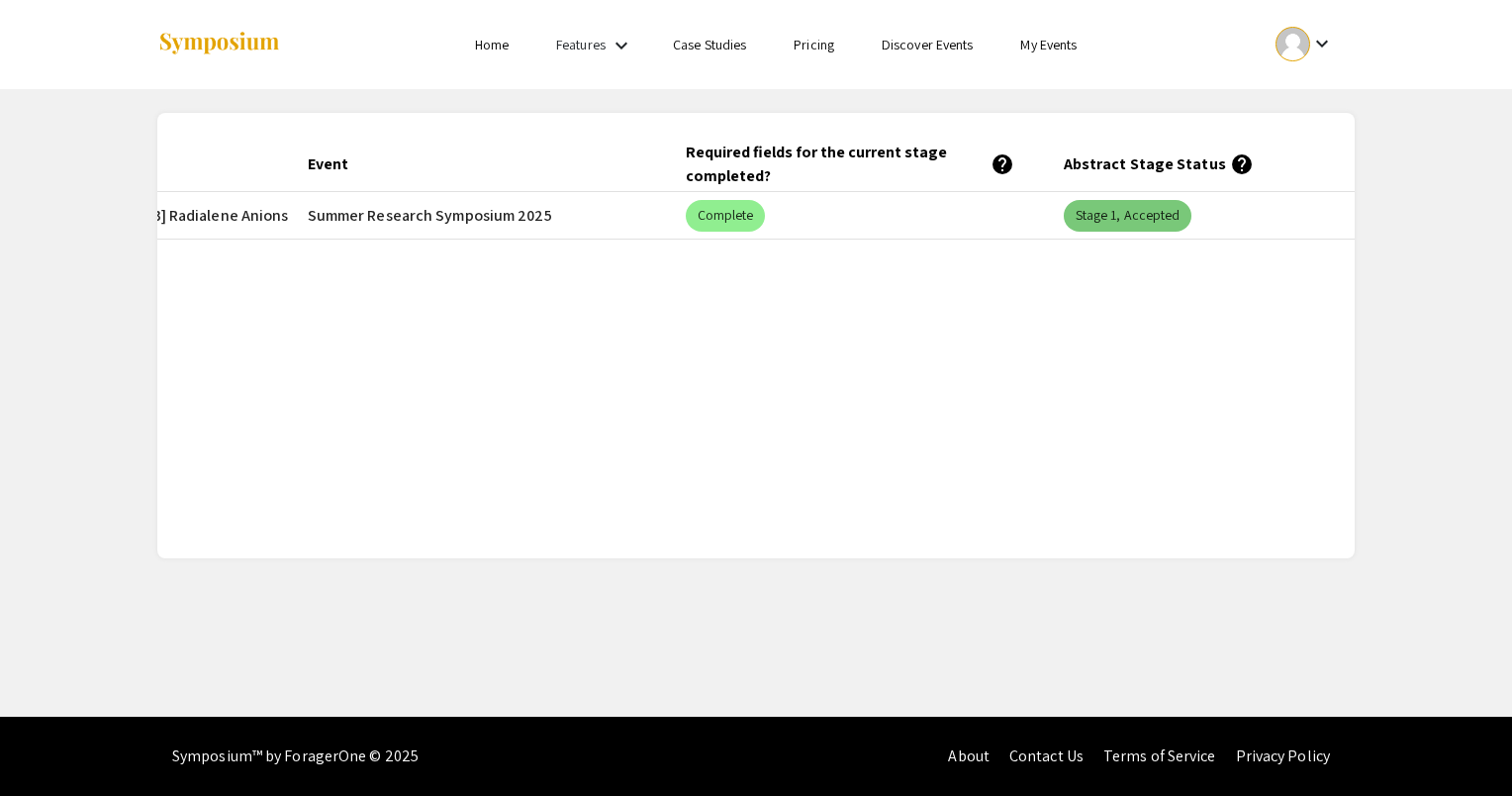 click on "Stage 1, Accepted" at bounding box center [1128, 216] 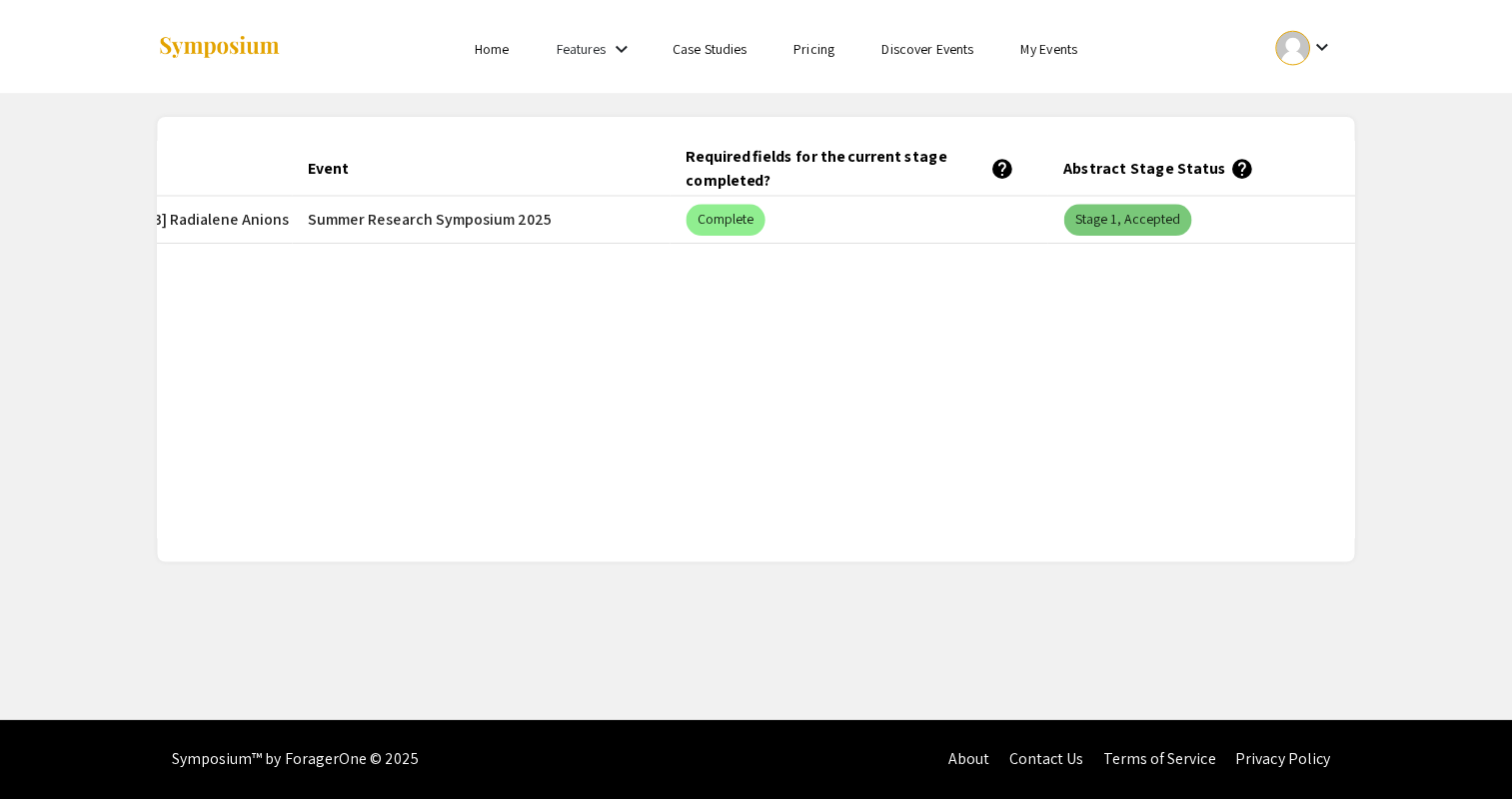 scroll, scrollTop: 0, scrollLeft: 0, axis: both 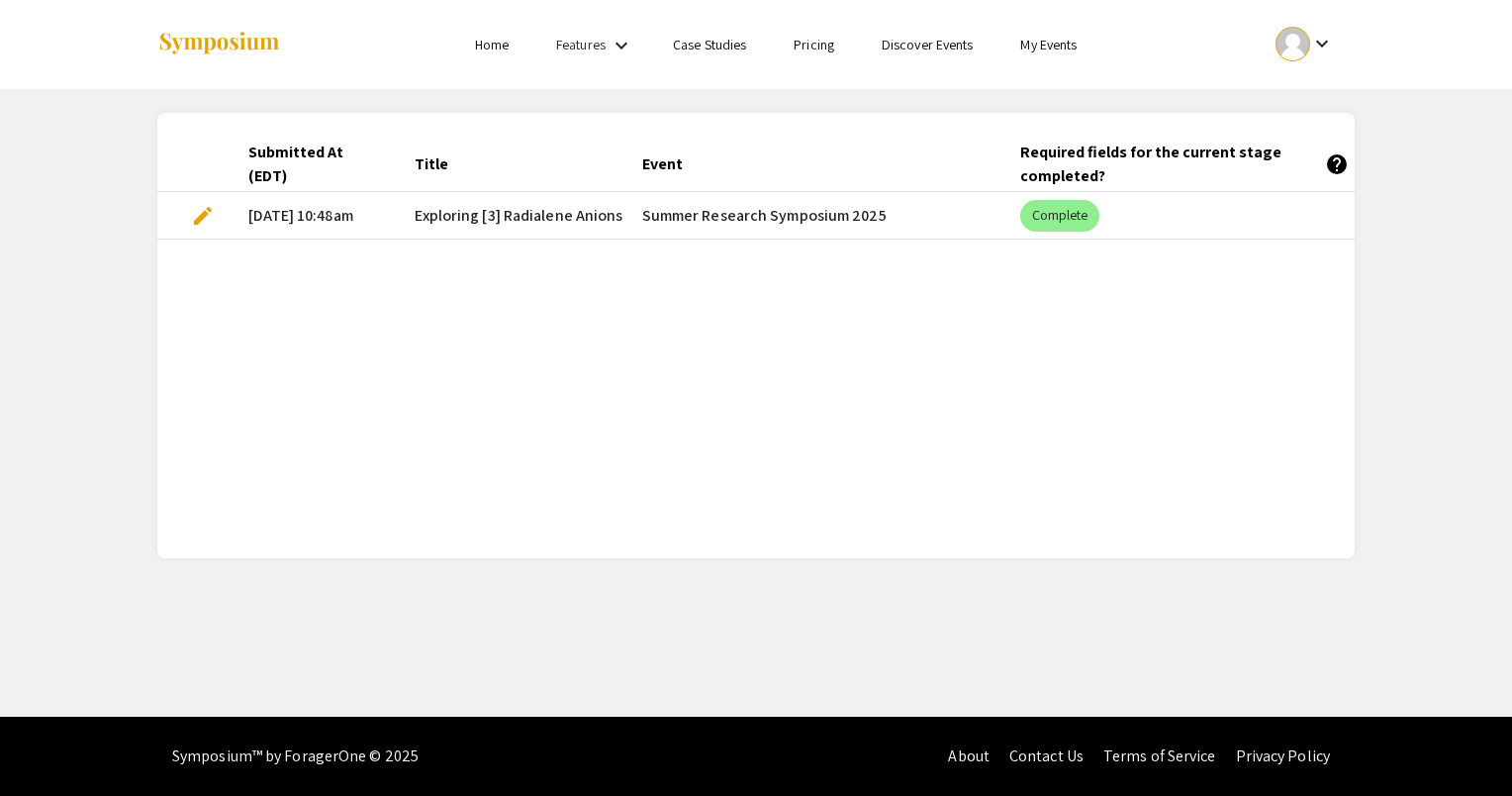 click on "edit" at bounding box center (203, 216) 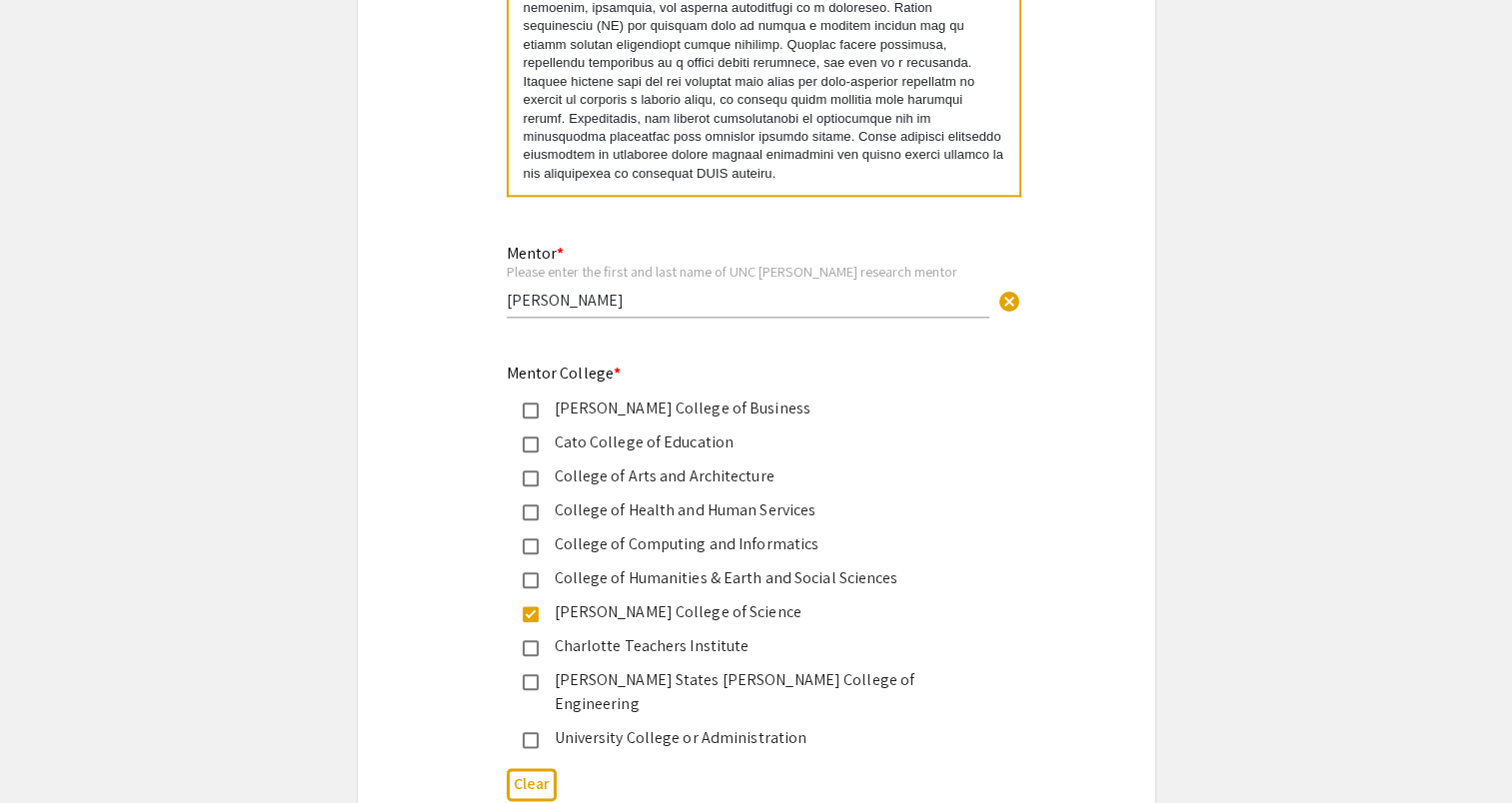 scroll, scrollTop: 2754, scrollLeft: 0, axis: vertical 